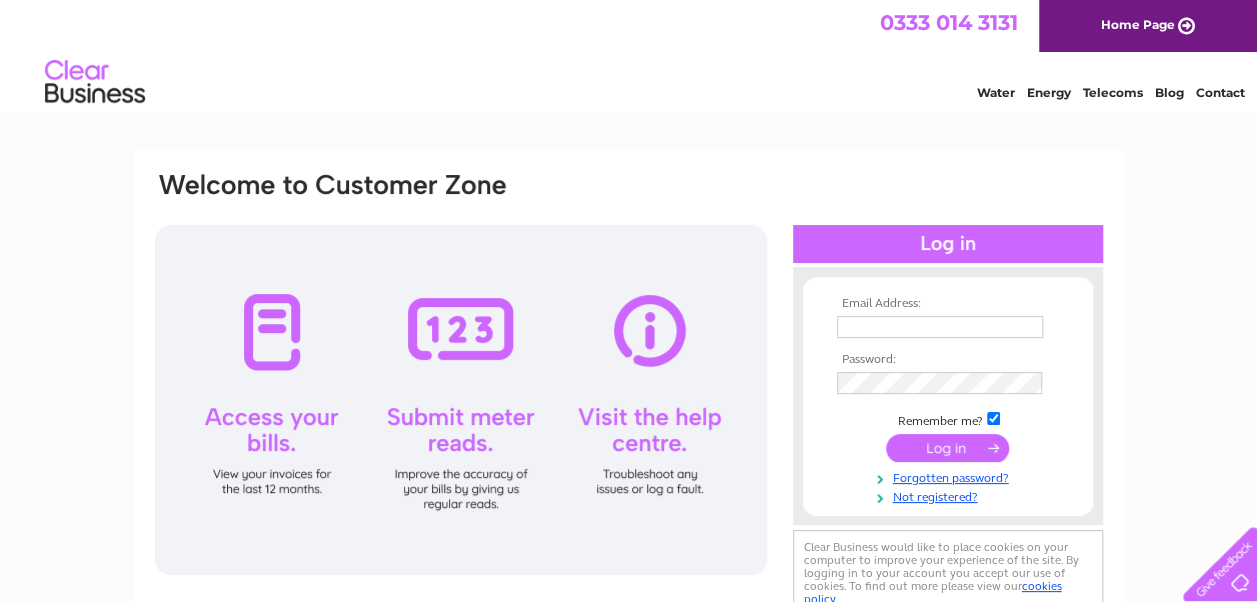 scroll, scrollTop: 0, scrollLeft: 0, axis: both 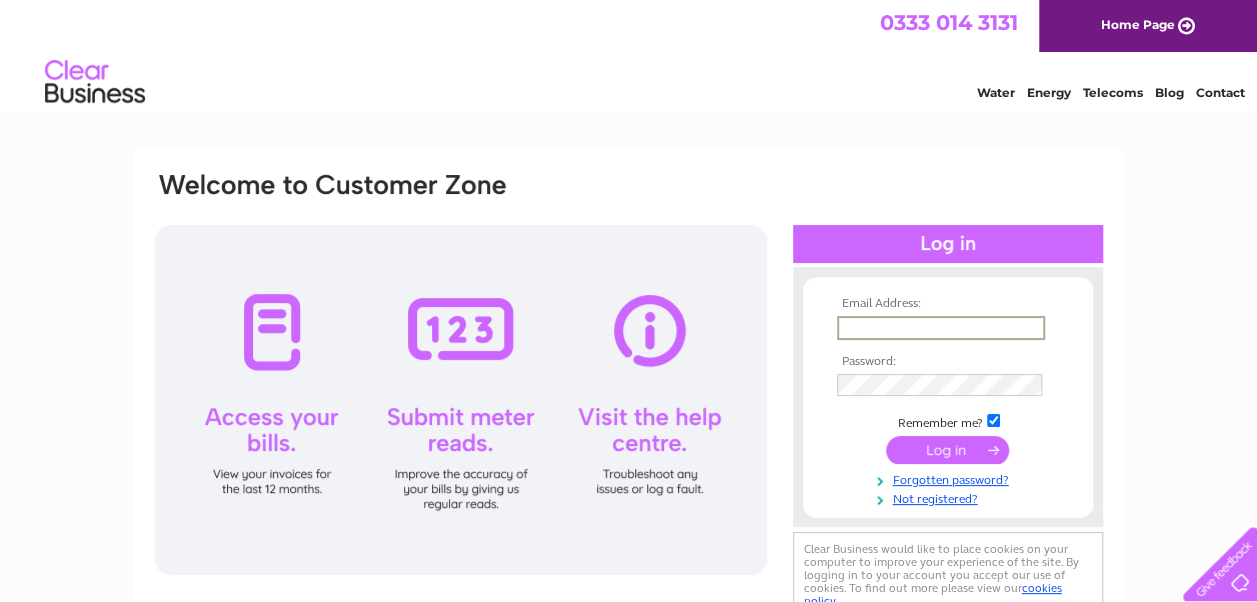 click at bounding box center (941, 328) 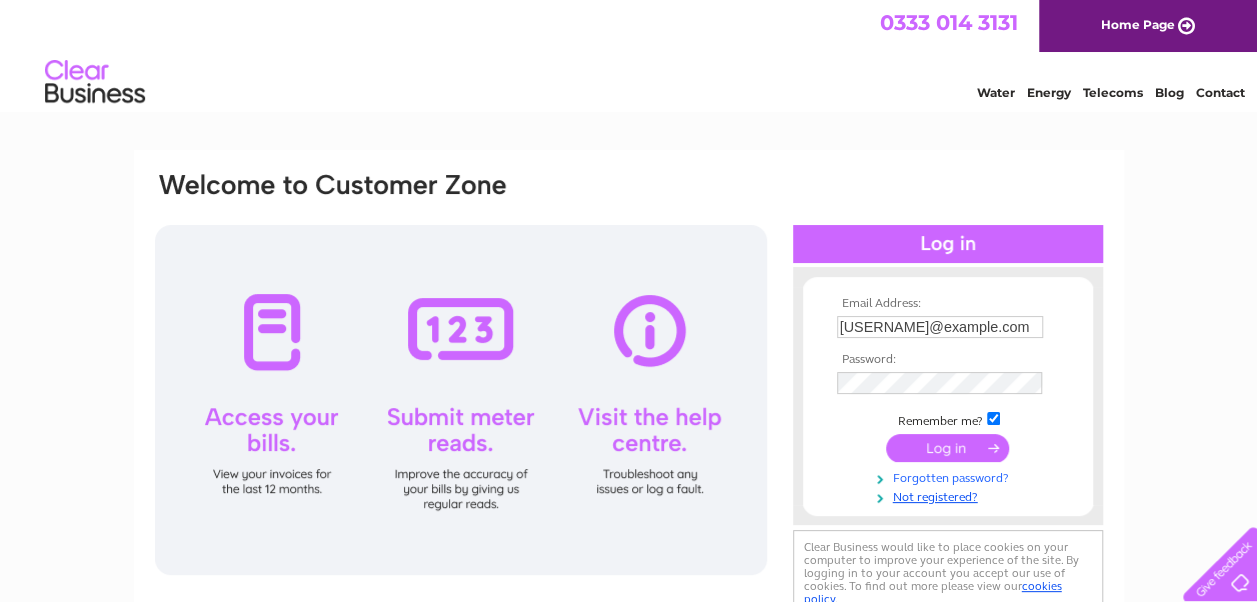 click on "Forgotten password?" at bounding box center (950, 476) 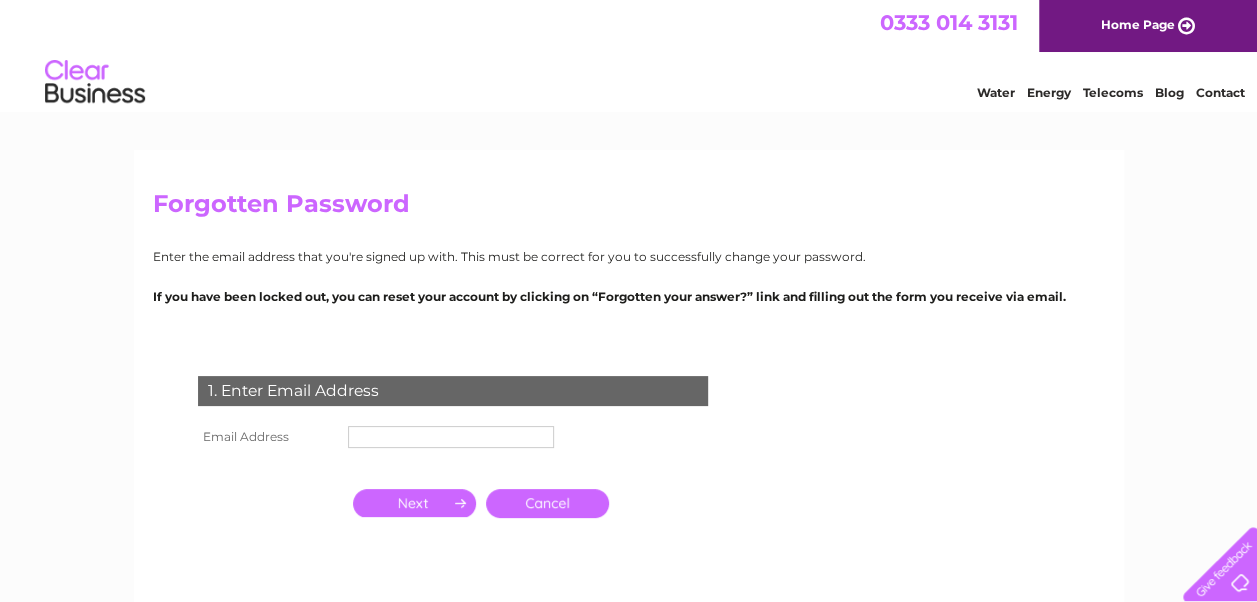 scroll, scrollTop: 0, scrollLeft: 0, axis: both 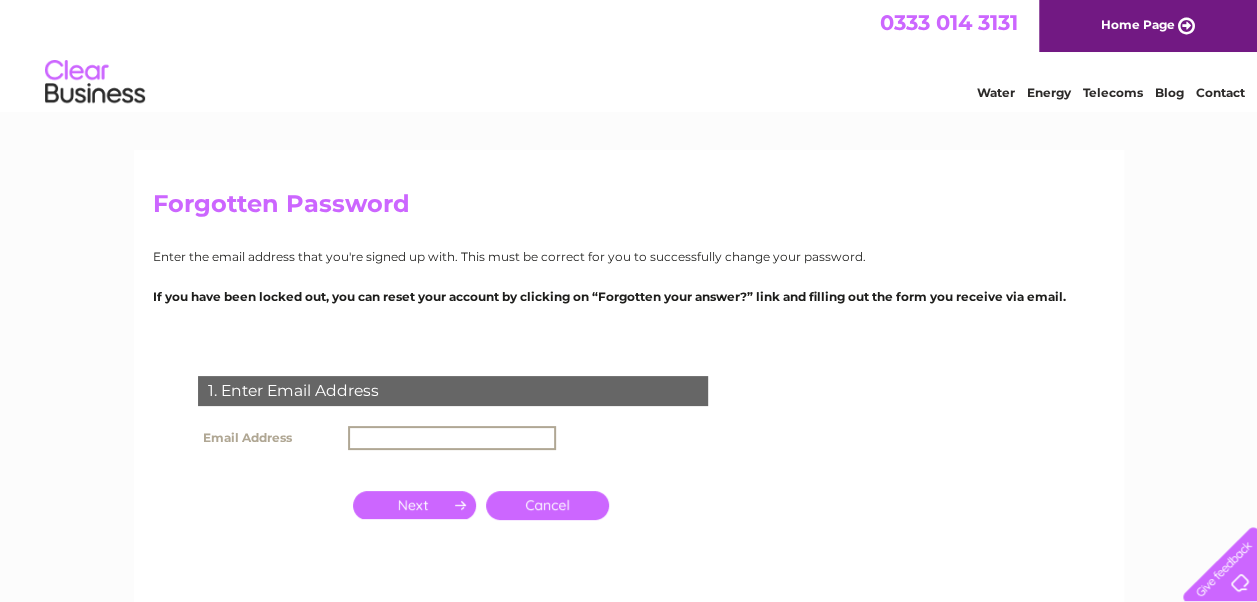 click at bounding box center (452, 438) 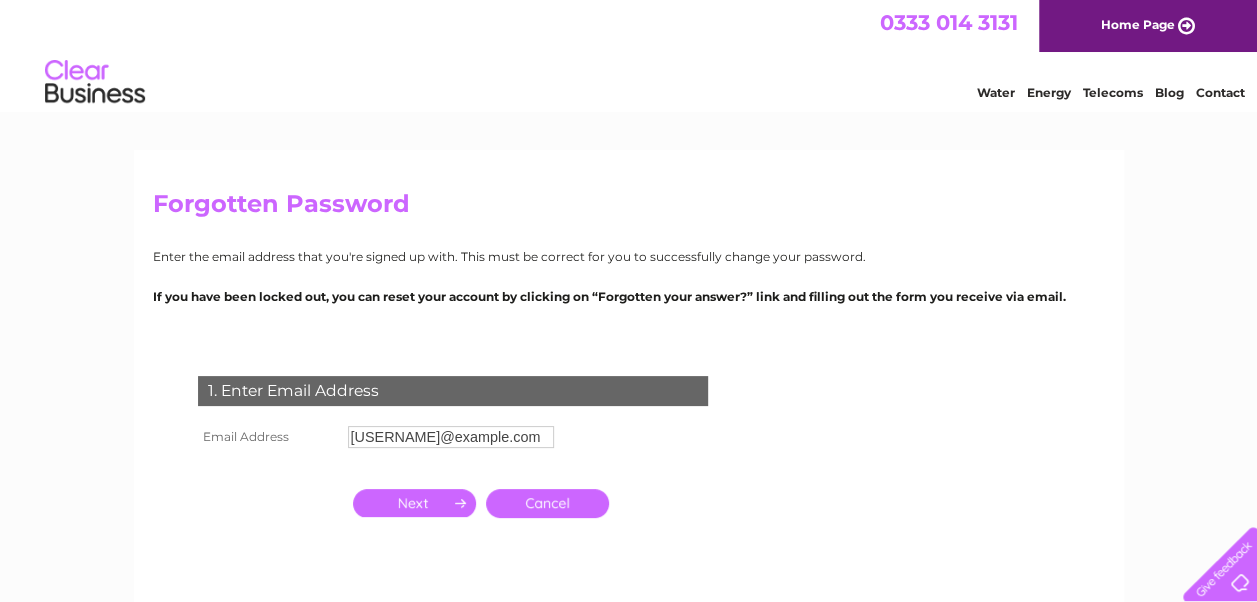 click at bounding box center (414, 503) 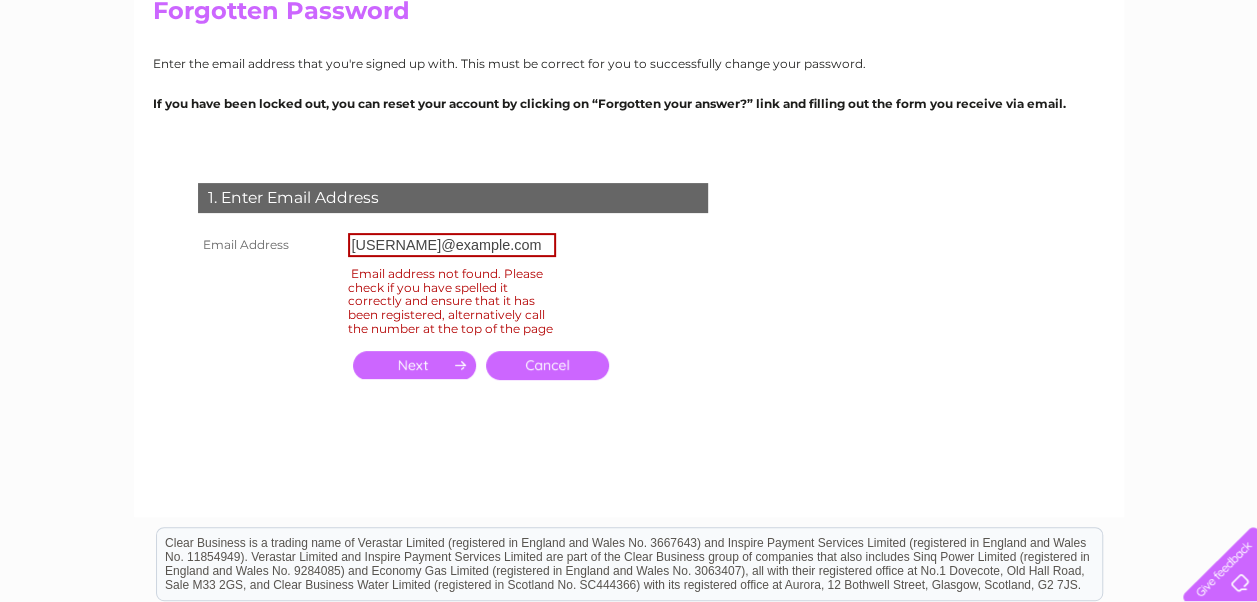 scroll, scrollTop: 0, scrollLeft: 0, axis: both 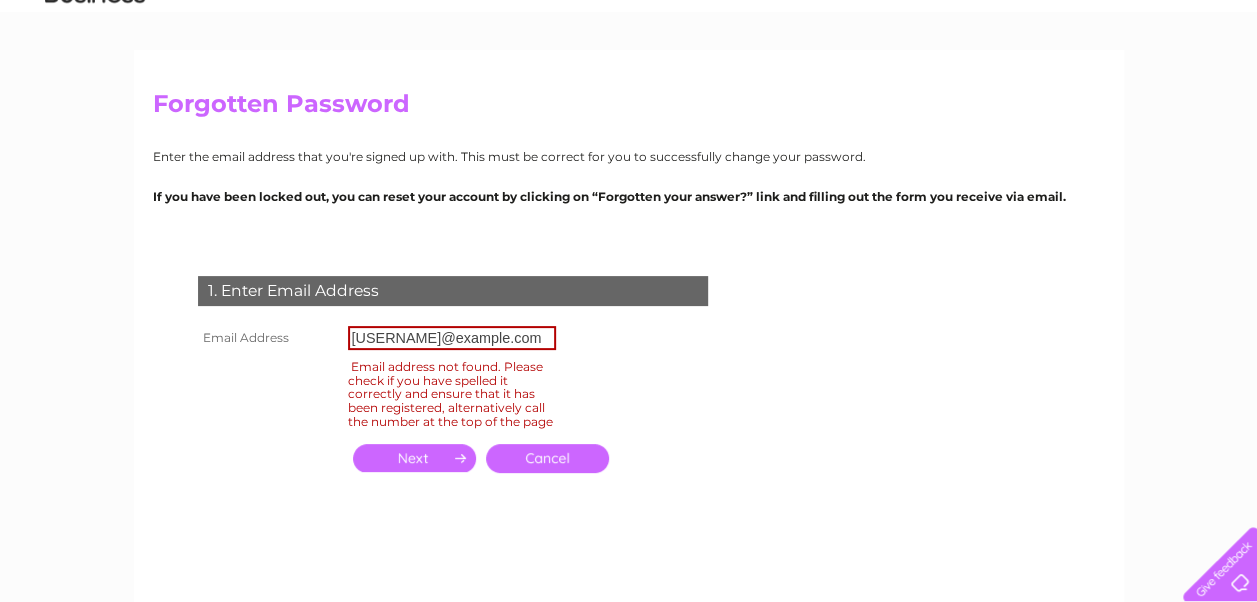 click on "Cancel" at bounding box center [547, 458] 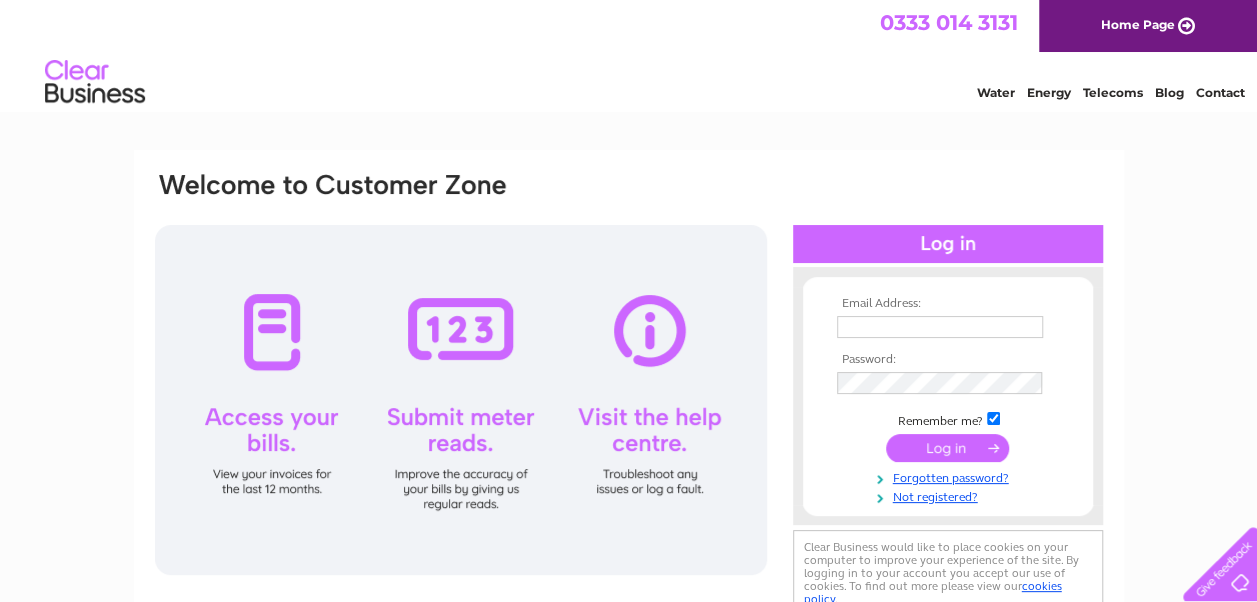 scroll, scrollTop: 0, scrollLeft: 0, axis: both 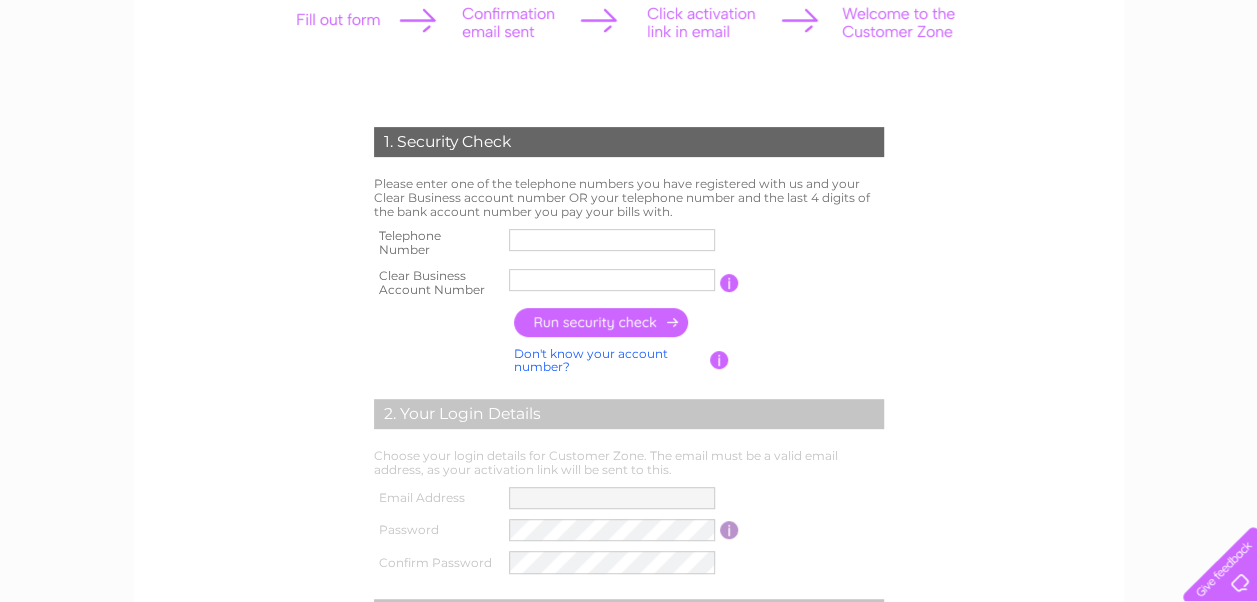 click at bounding box center [612, 240] 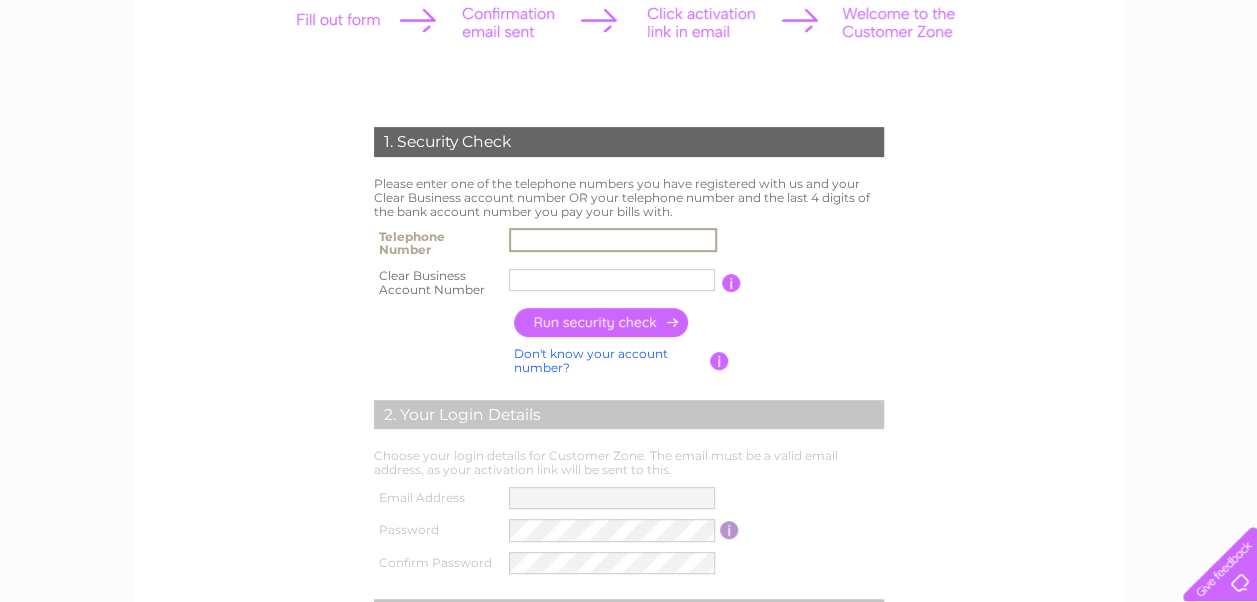 type on "01698425444" 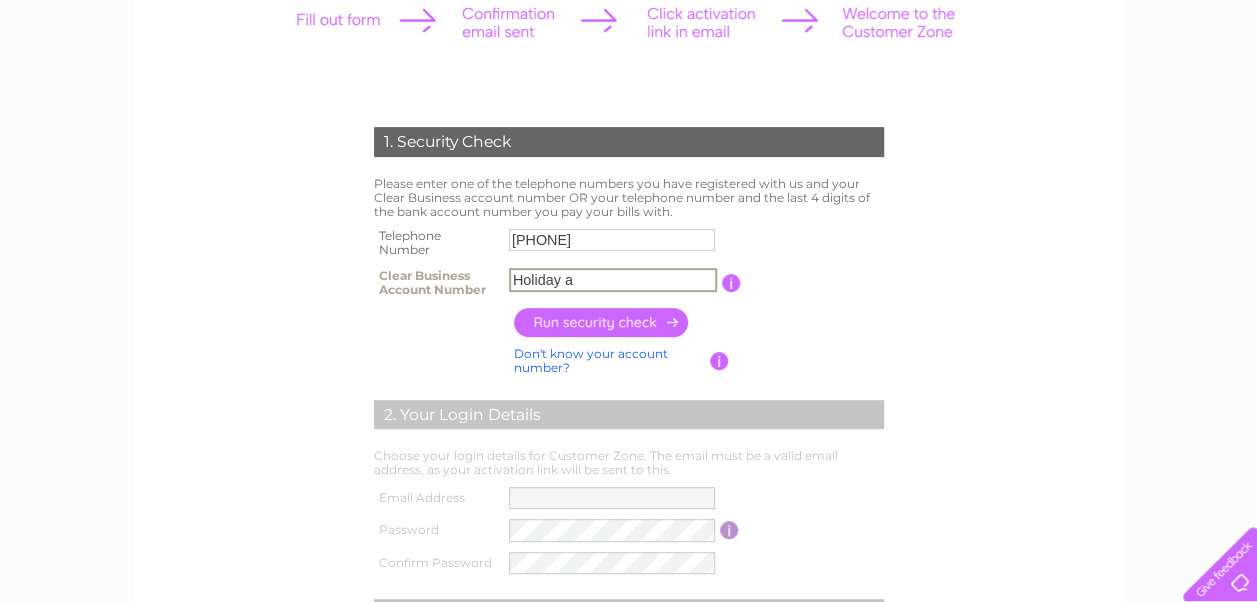 drag, startPoint x: 583, startPoint y: 281, endPoint x: 468, endPoint y: 282, distance: 115.00435 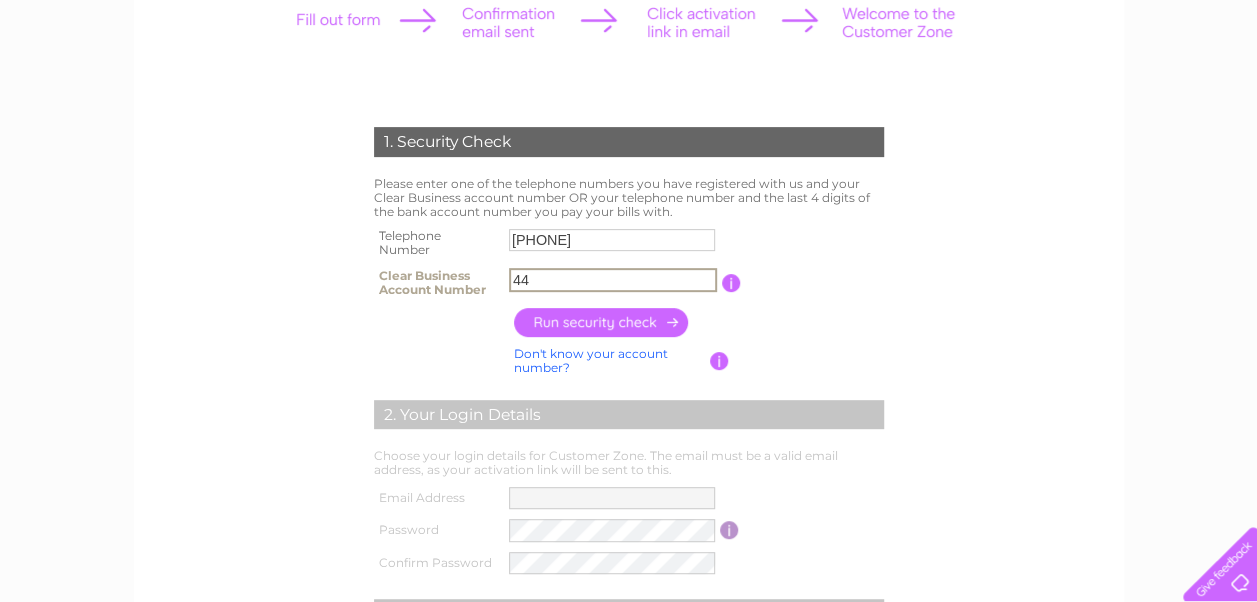 type on "44" 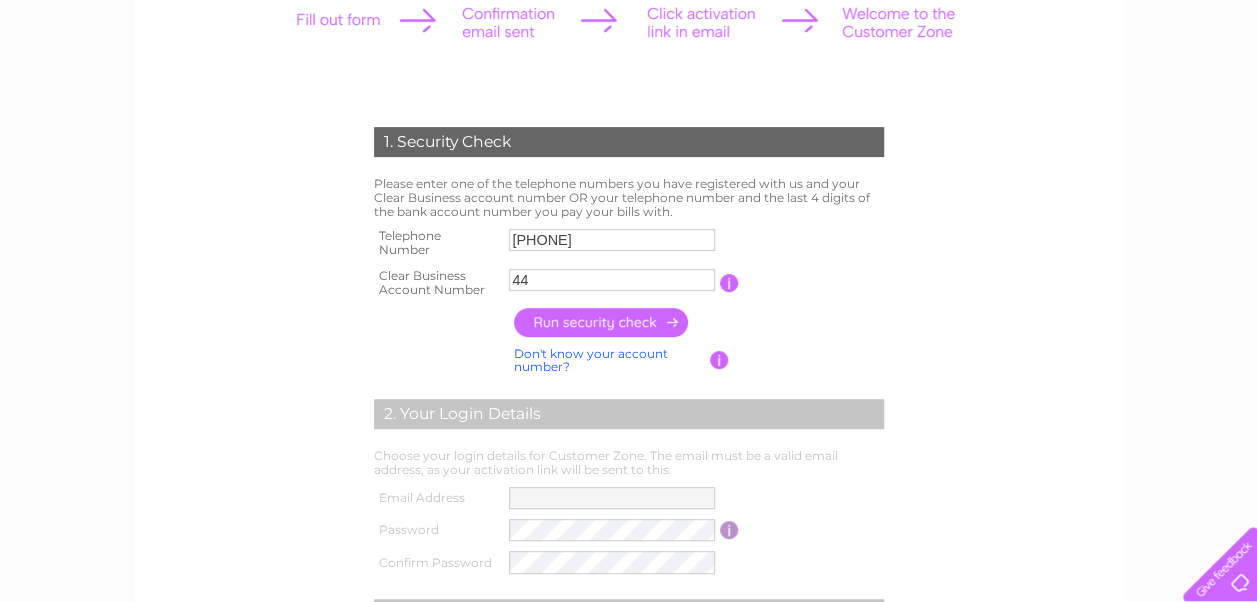 click on "Don't know your account number?" at bounding box center (591, 360) 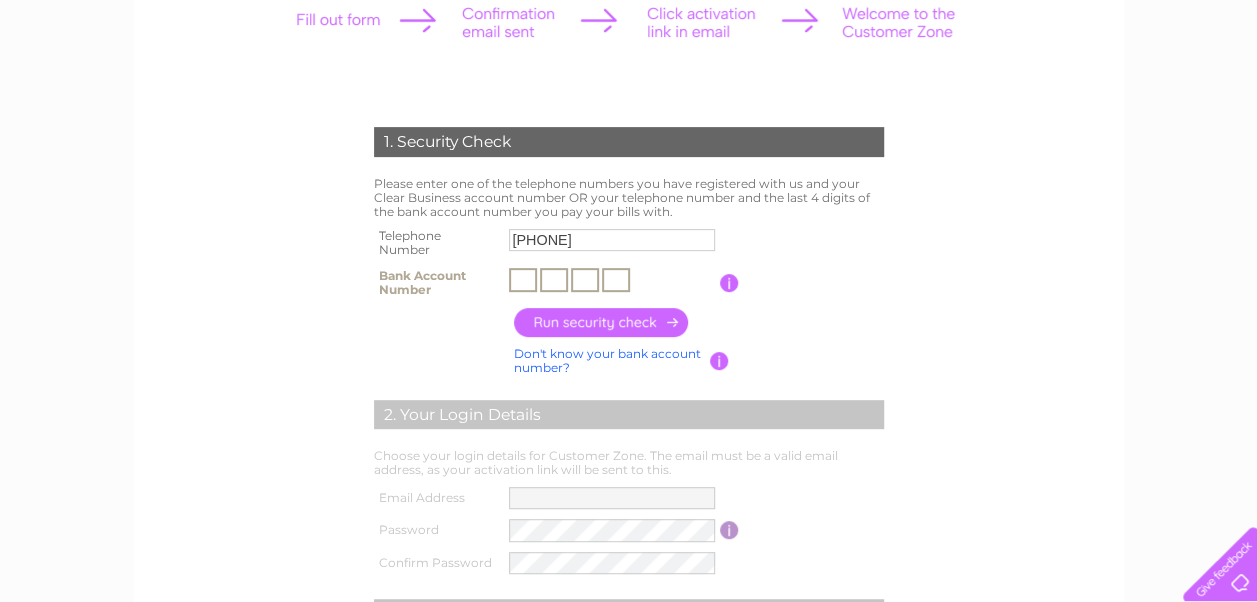 click at bounding box center [523, 280] 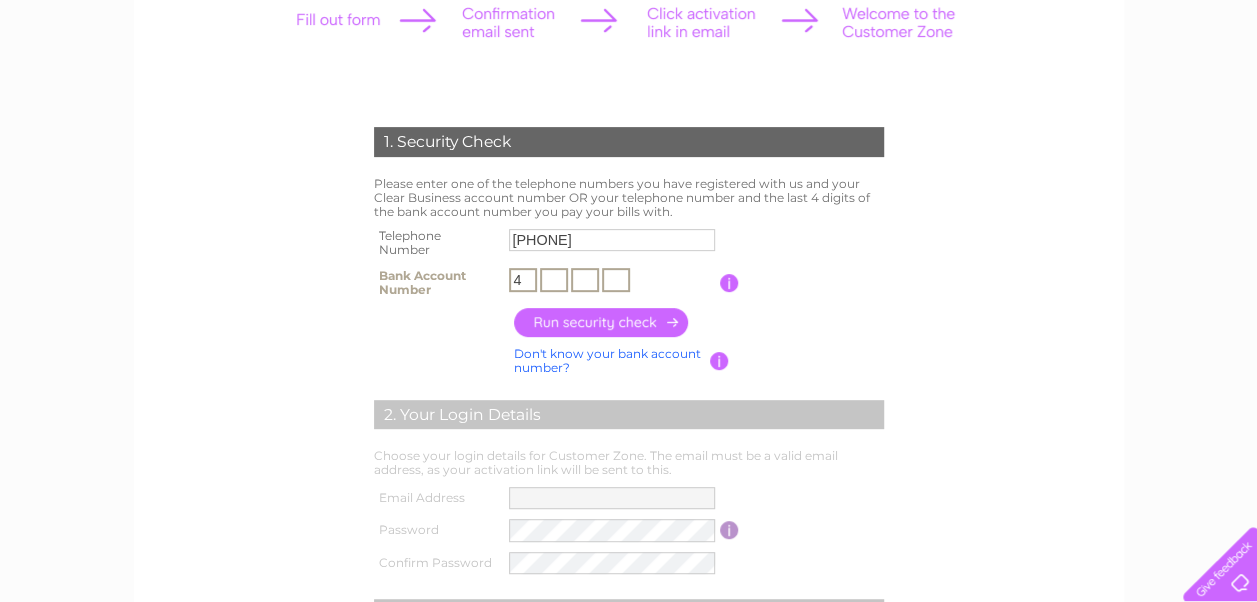 type on "4" 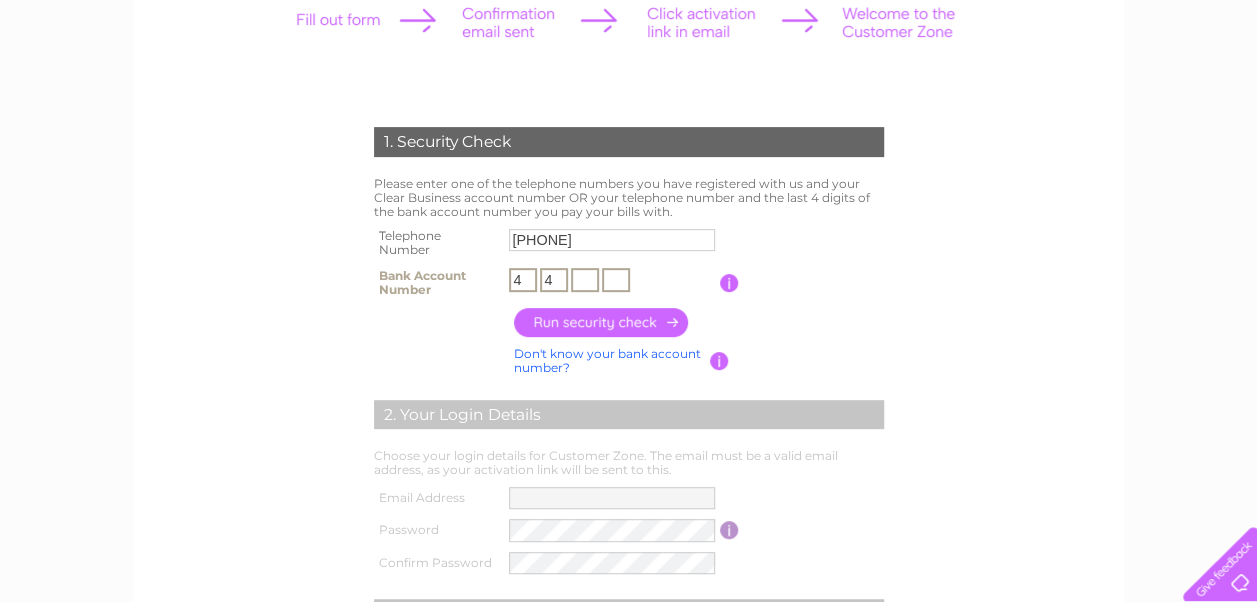 type on "4" 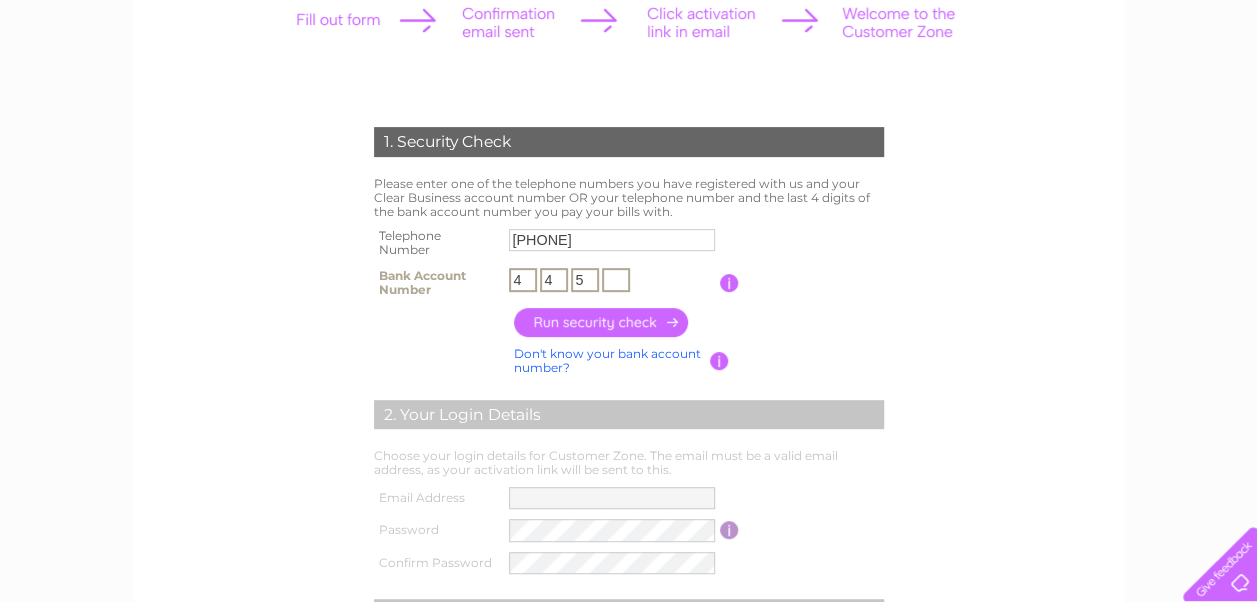 type on "5" 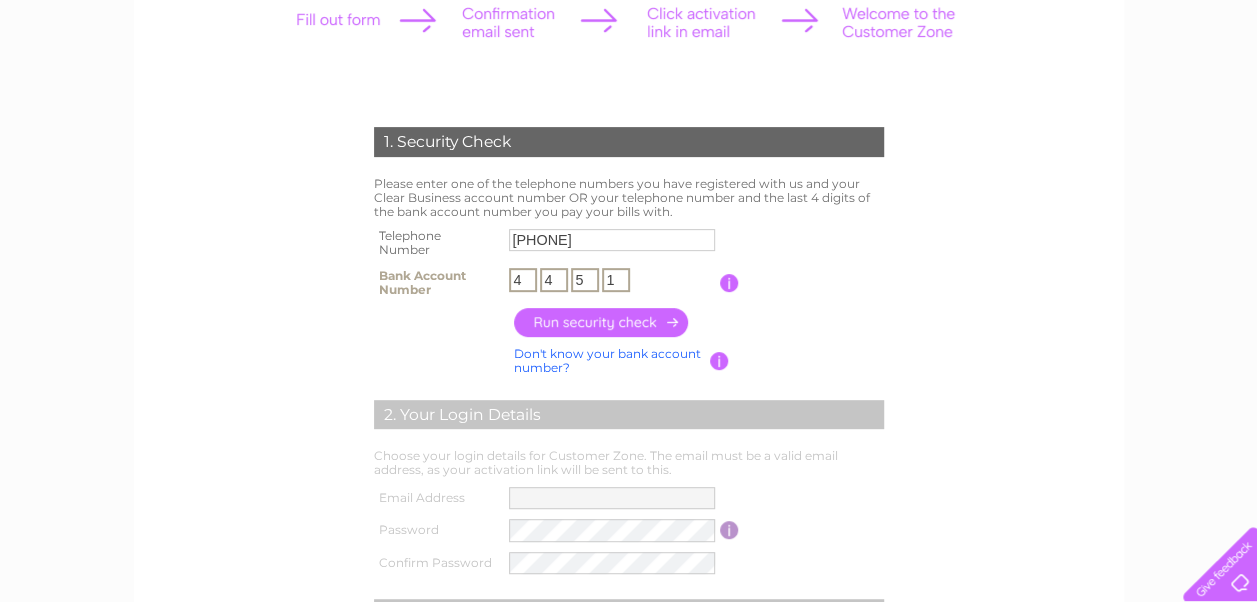 type on "1" 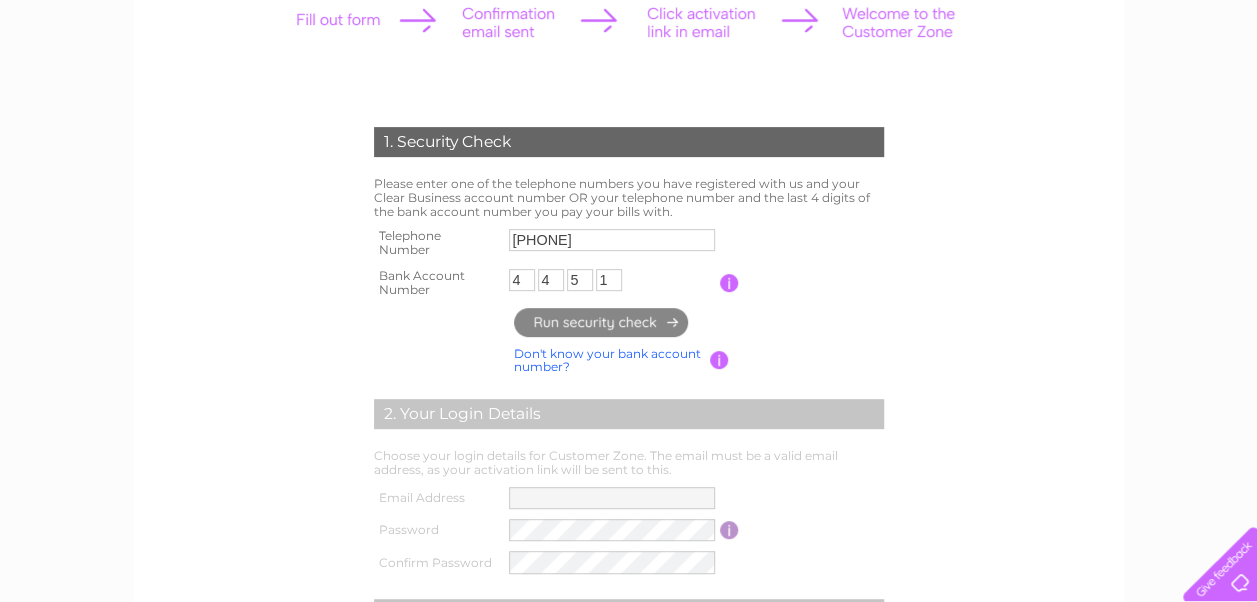 type on "**********" 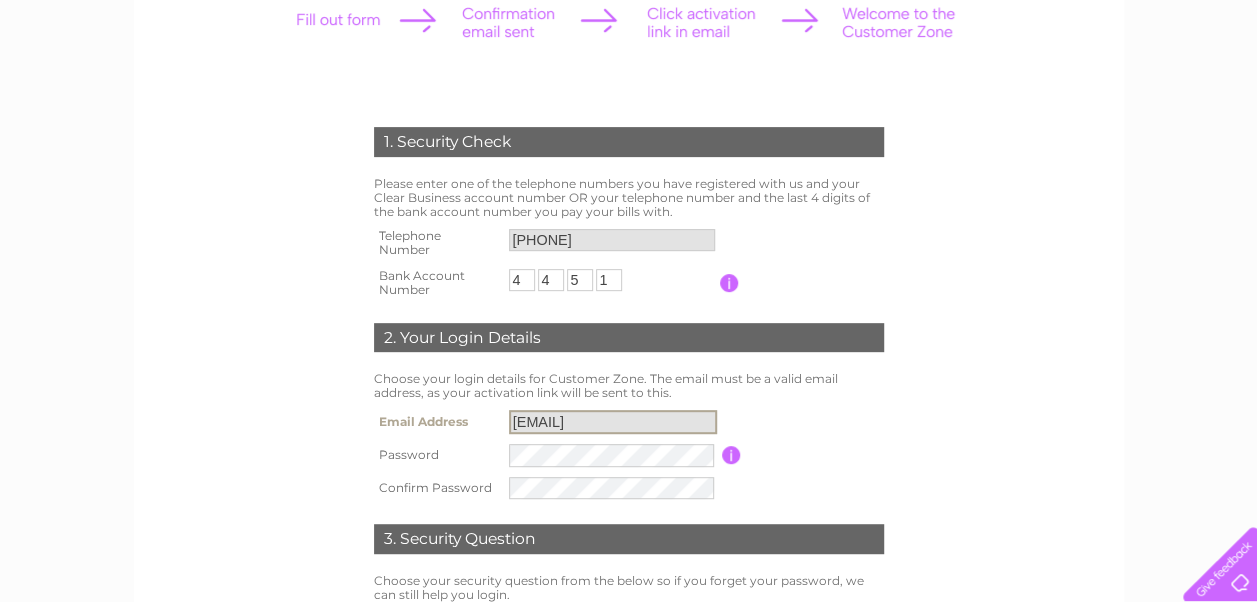 click on "**********" at bounding box center [613, 422] 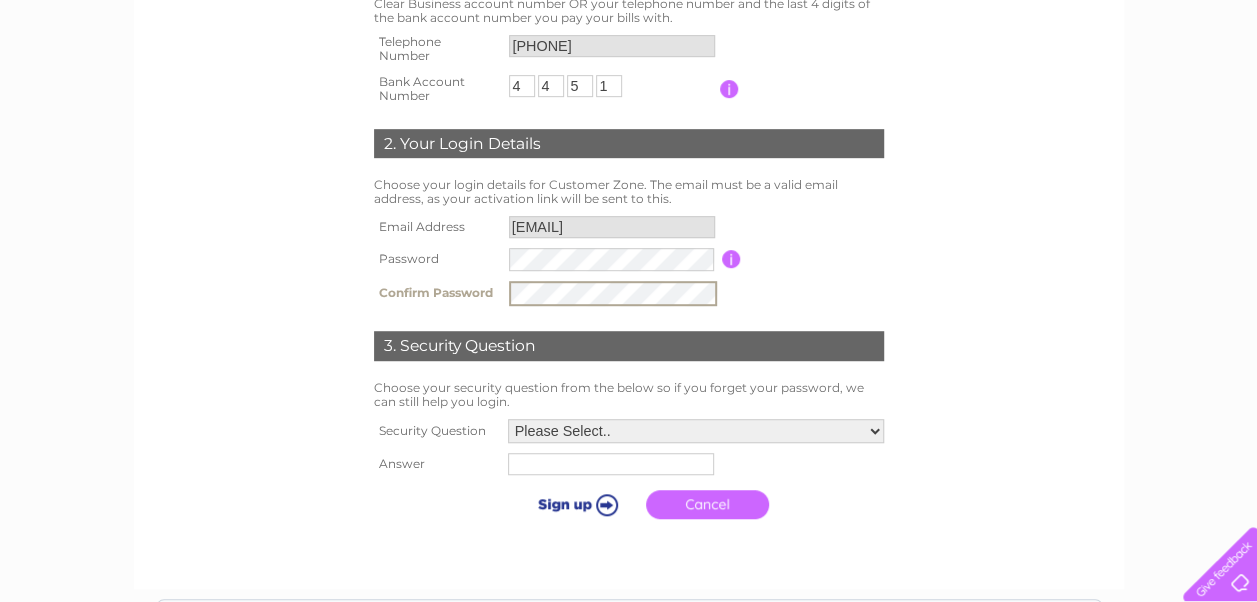 scroll, scrollTop: 700, scrollLeft: 0, axis: vertical 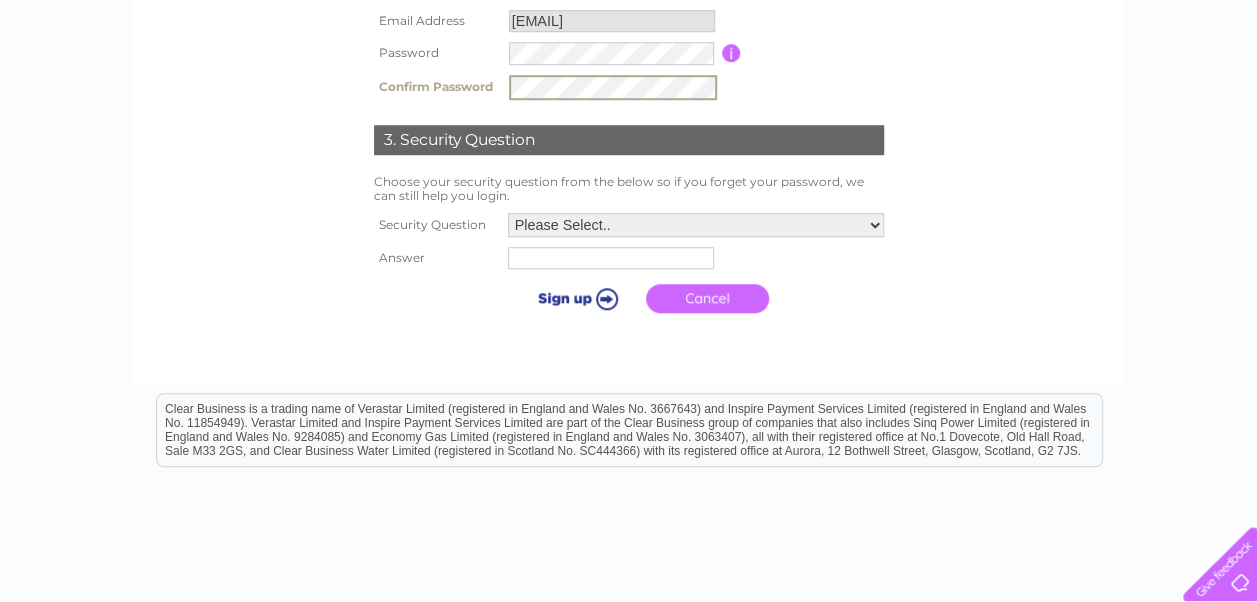 click on "Please Select..
In what town or city was your first job?
In what town or city did you meet your spouse/partner?
In what town or city did your mother and father meet?
What street did you live on as a child?
What was the name of your first pet?
Who was your childhood hero?" at bounding box center [696, 225] 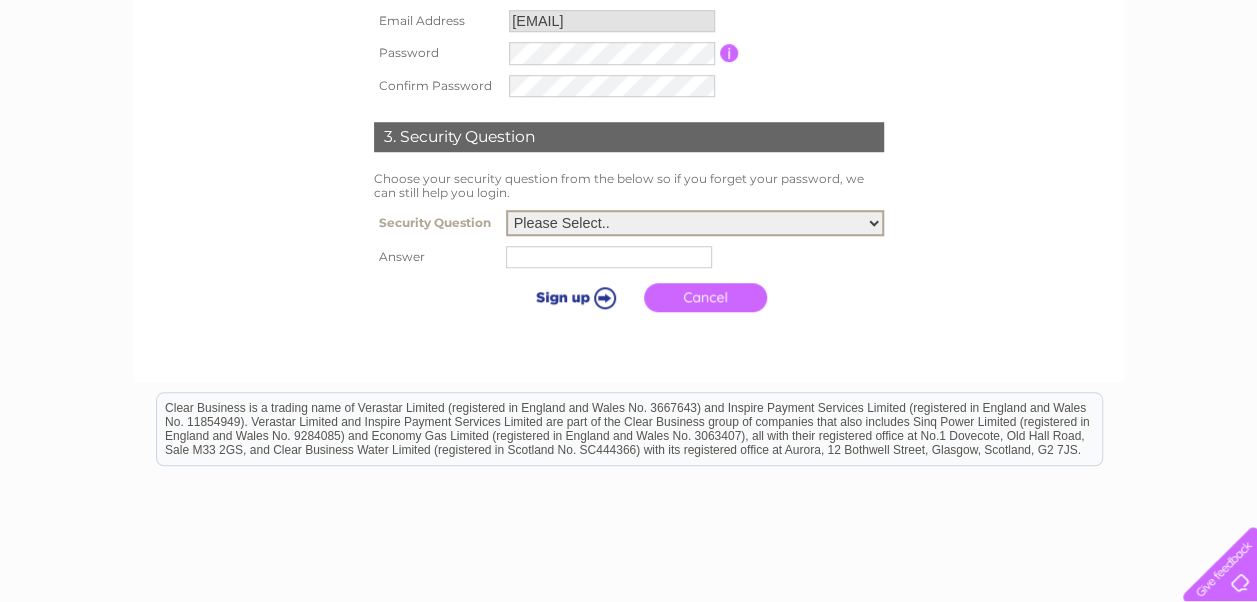 select on "4" 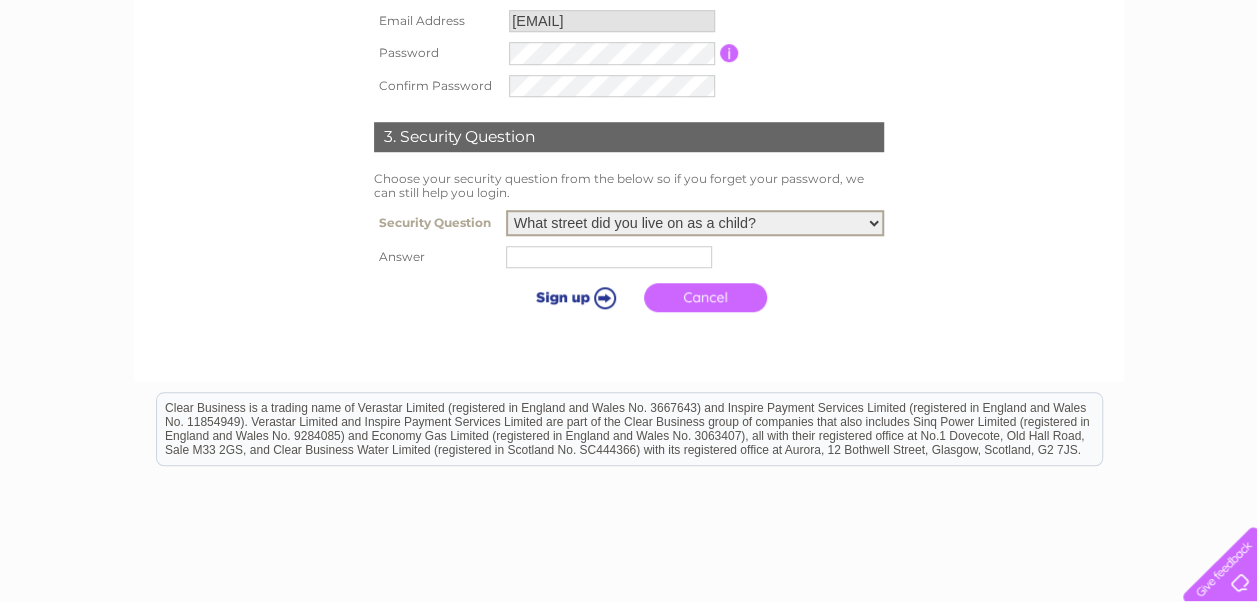 click at bounding box center (609, 257) 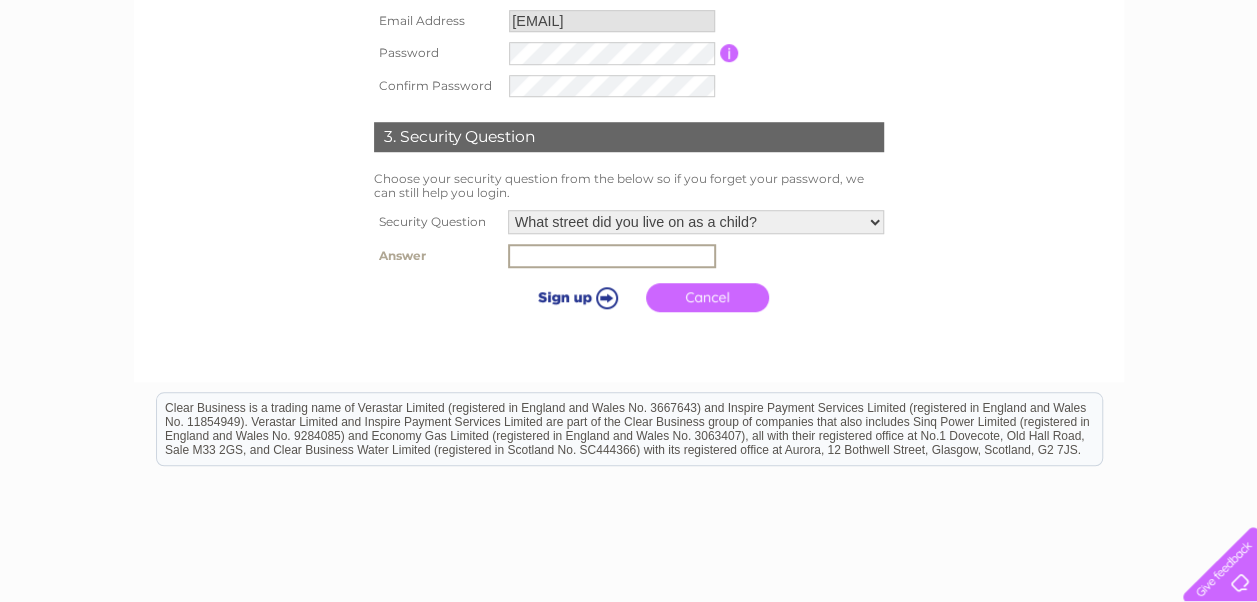 type on "Yett Road" 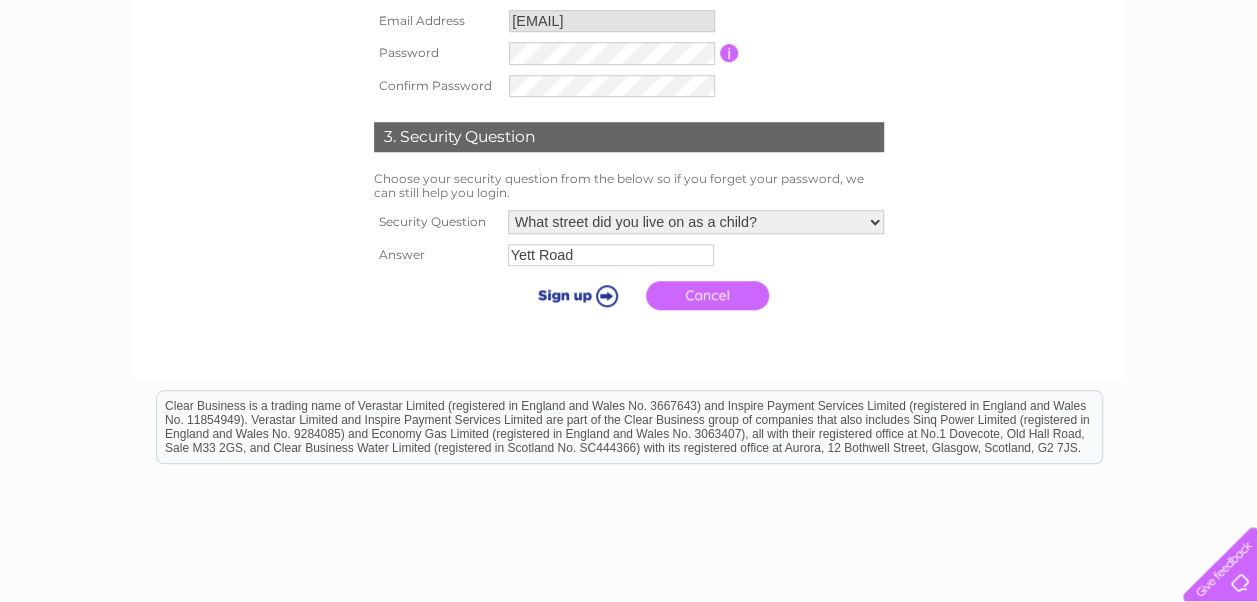 click at bounding box center (574, 295) 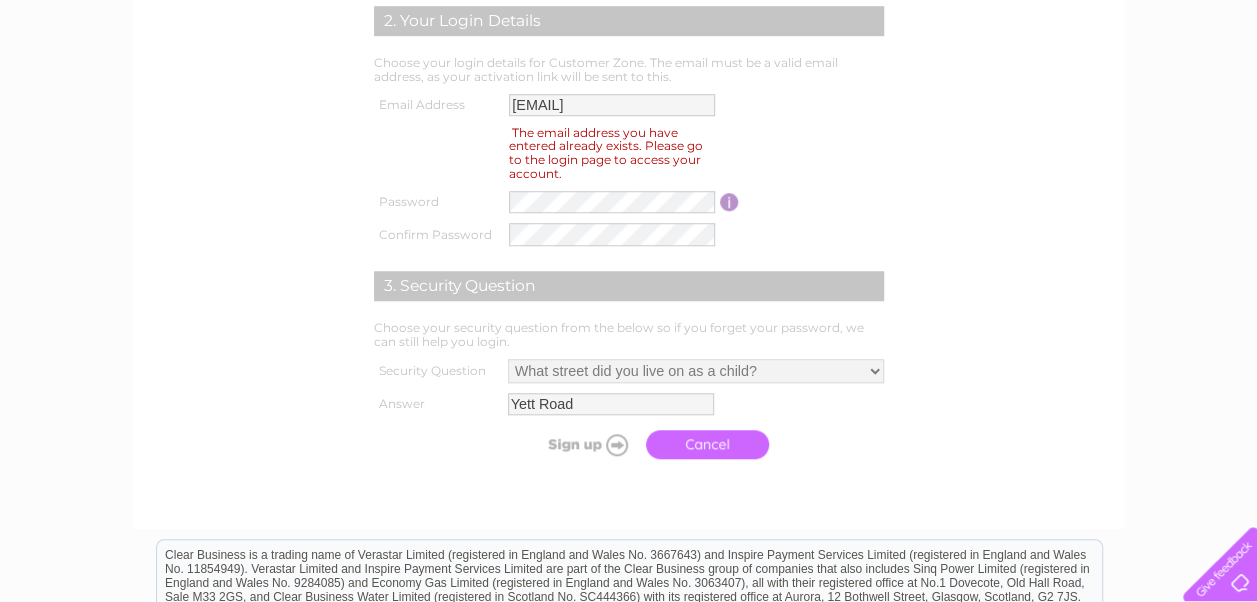 scroll, scrollTop: 700, scrollLeft: 0, axis: vertical 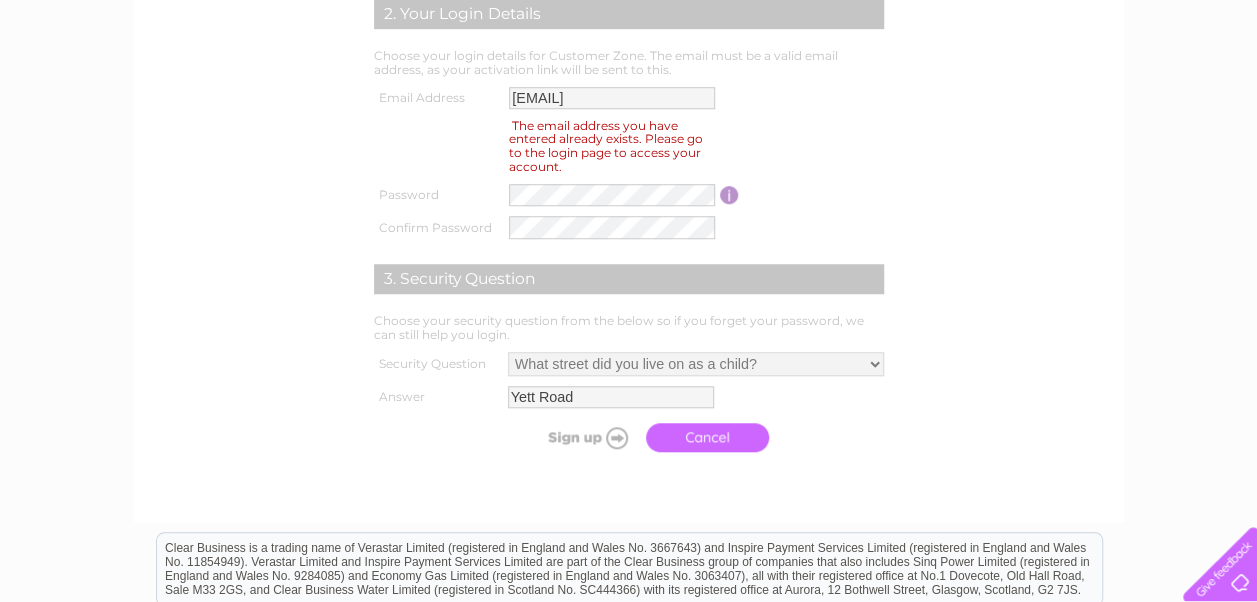 click on "Cancel" at bounding box center (707, 437) 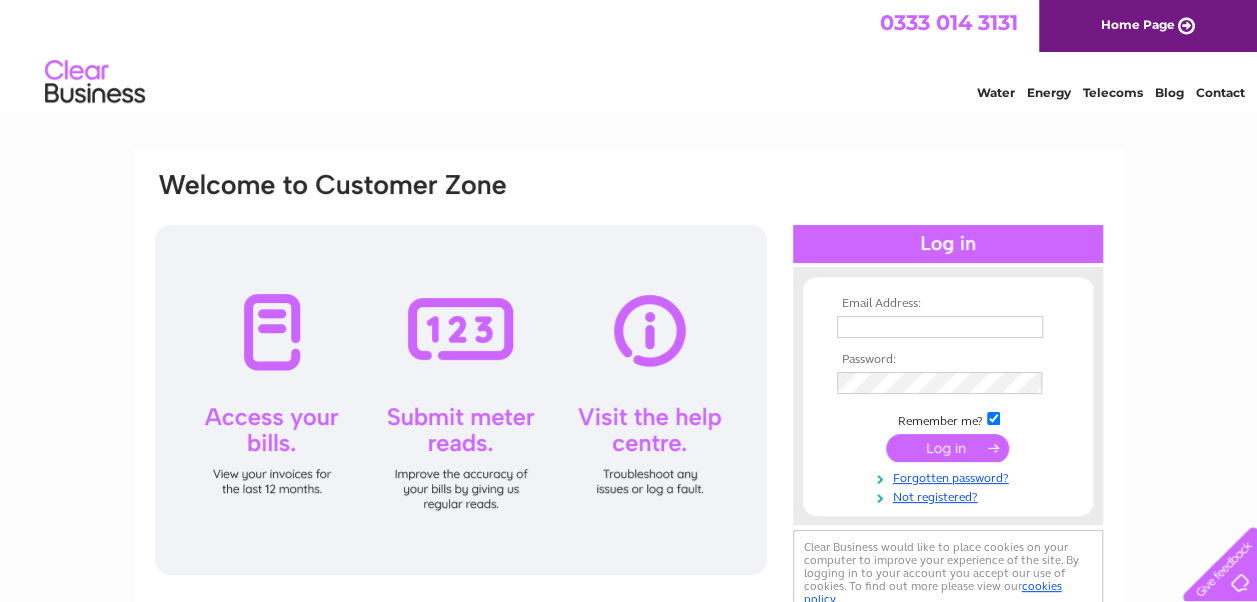 scroll, scrollTop: 0, scrollLeft: 0, axis: both 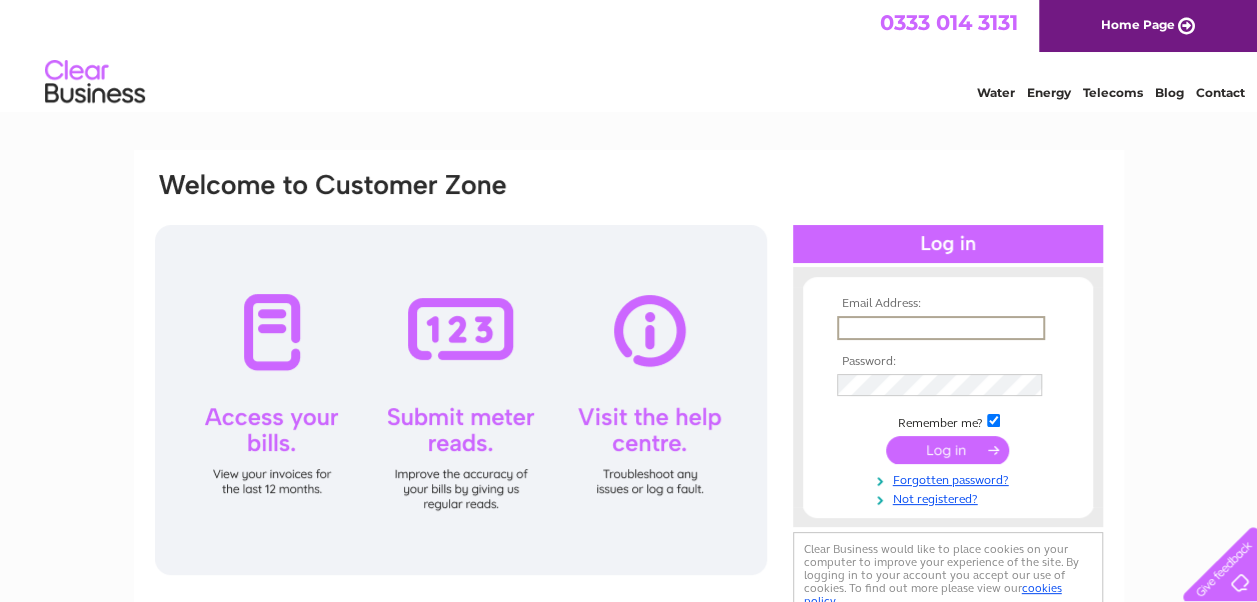 type on "[EMAIL]" 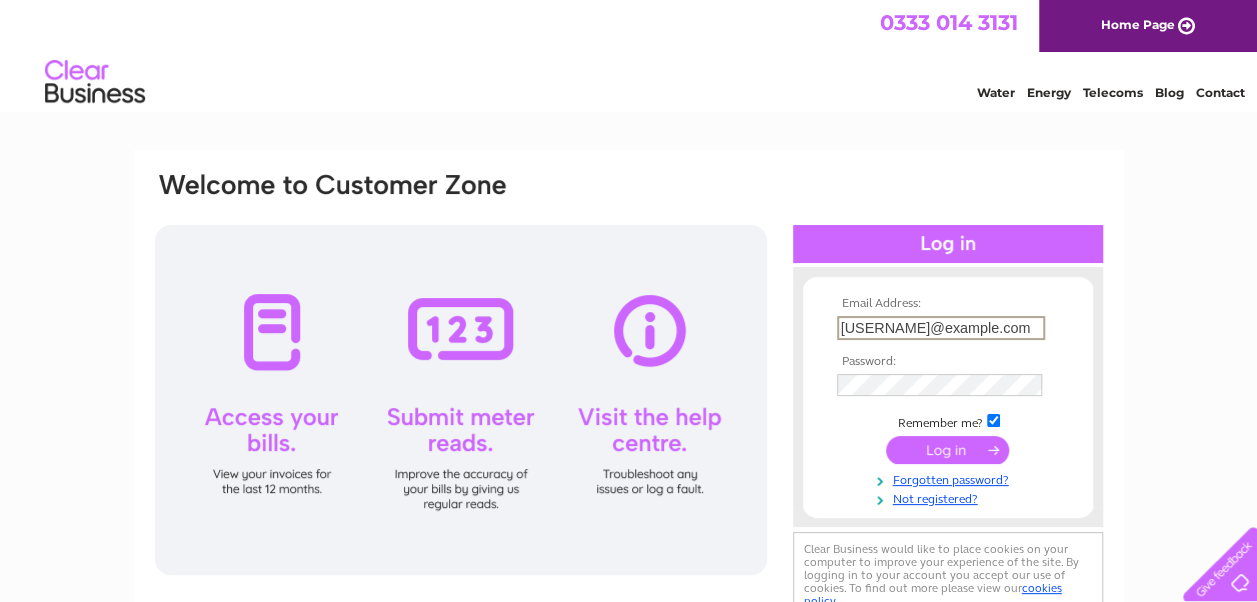 scroll, scrollTop: 0, scrollLeft: 0, axis: both 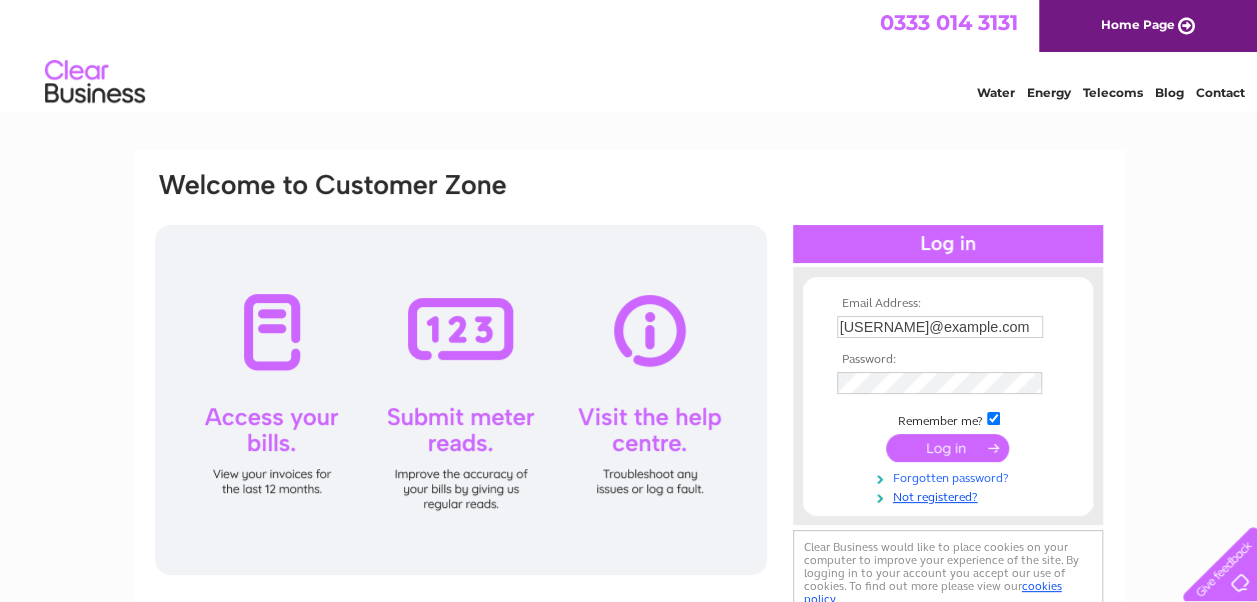 click on "Forgotten password?" at bounding box center [950, 476] 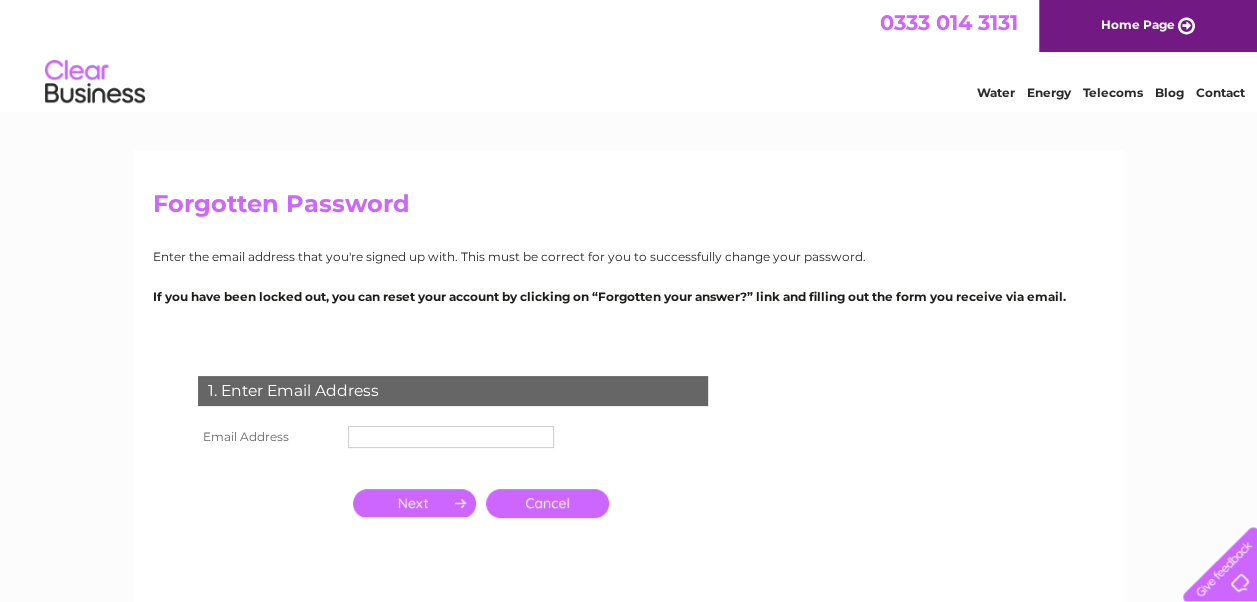 scroll, scrollTop: 0, scrollLeft: 0, axis: both 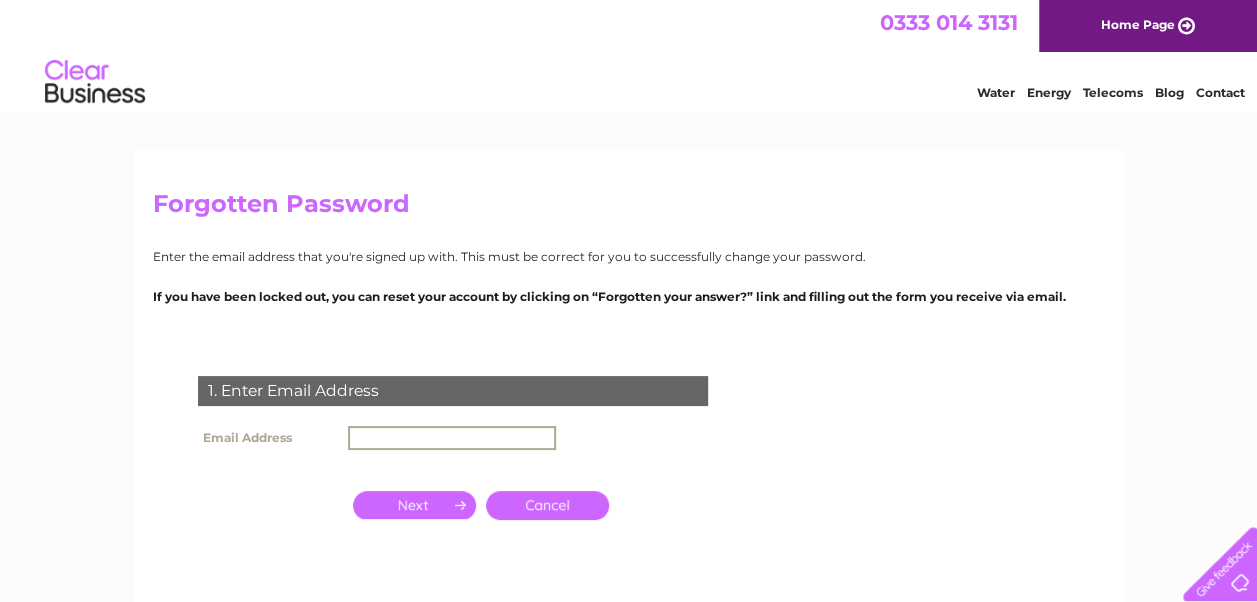 click at bounding box center (452, 438) 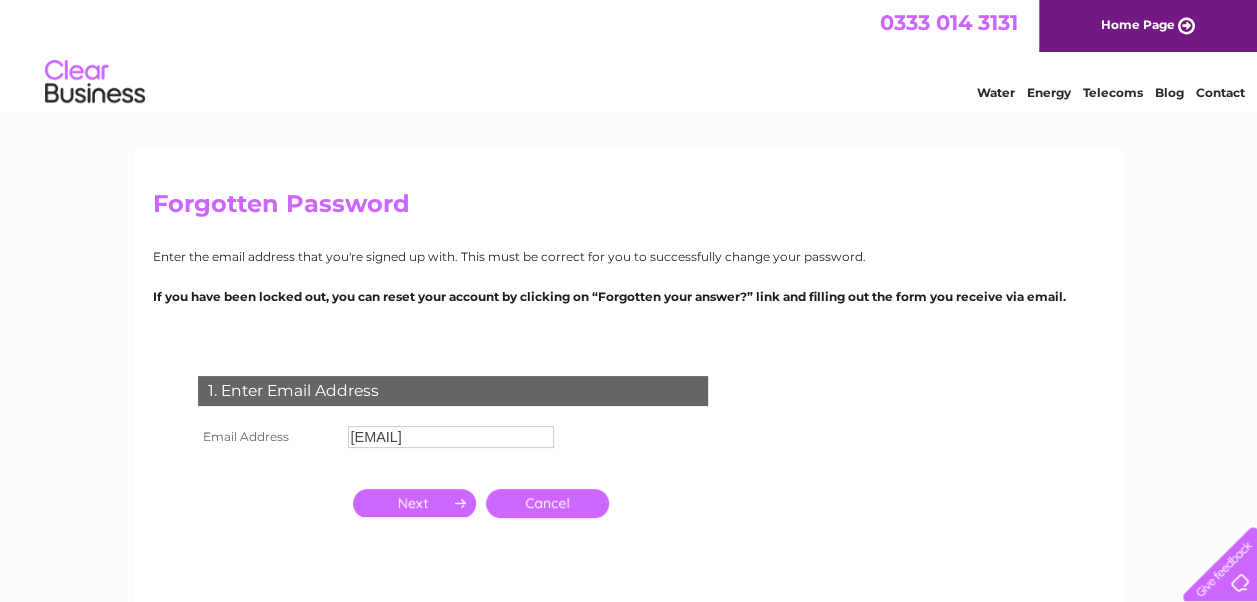 click at bounding box center [414, 503] 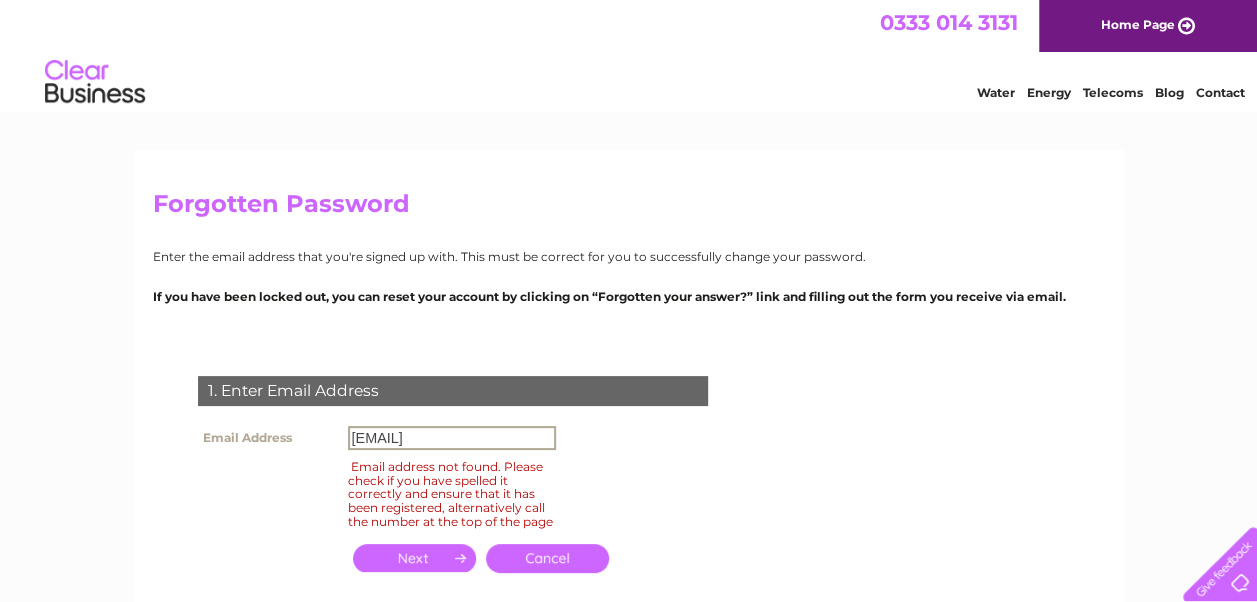 click on "marlyn@holidayandflightcentre.com" at bounding box center (452, 438) 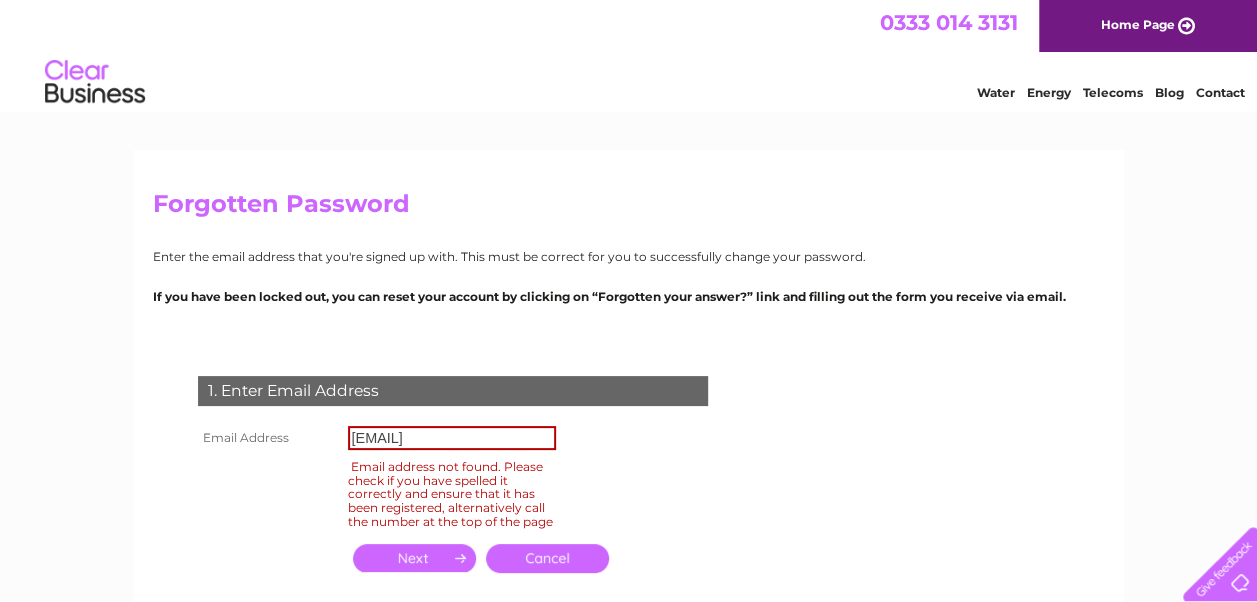 click on "Cancel" at bounding box center [547, 558] 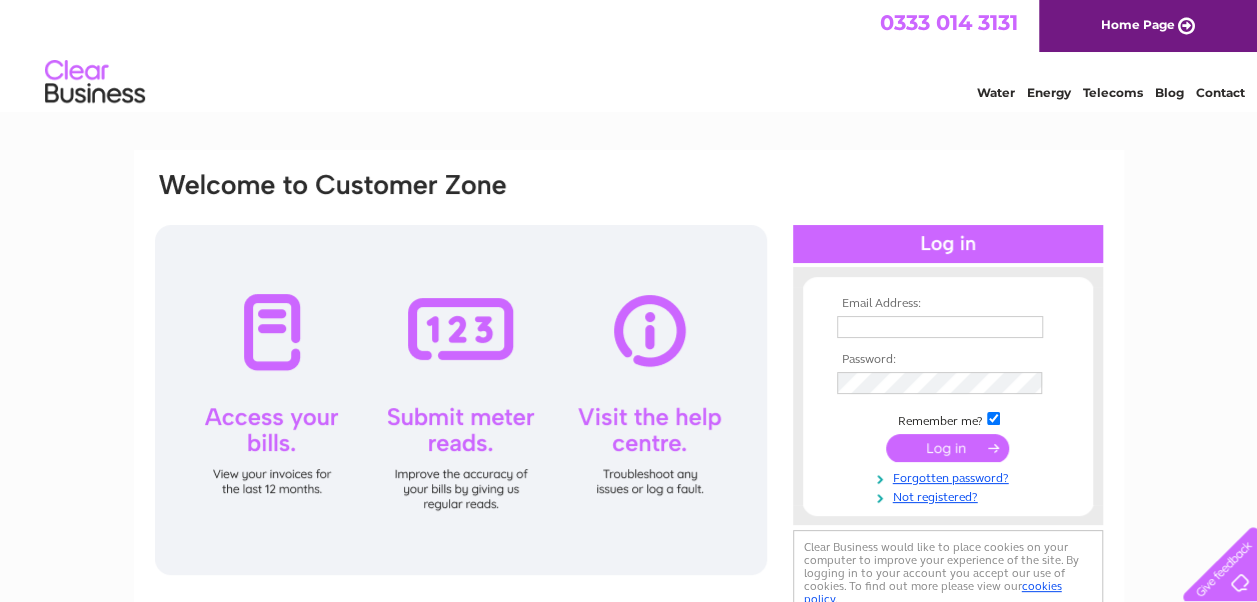 scroll, scrollTop: 0, scrollLeft: 0, axis: both 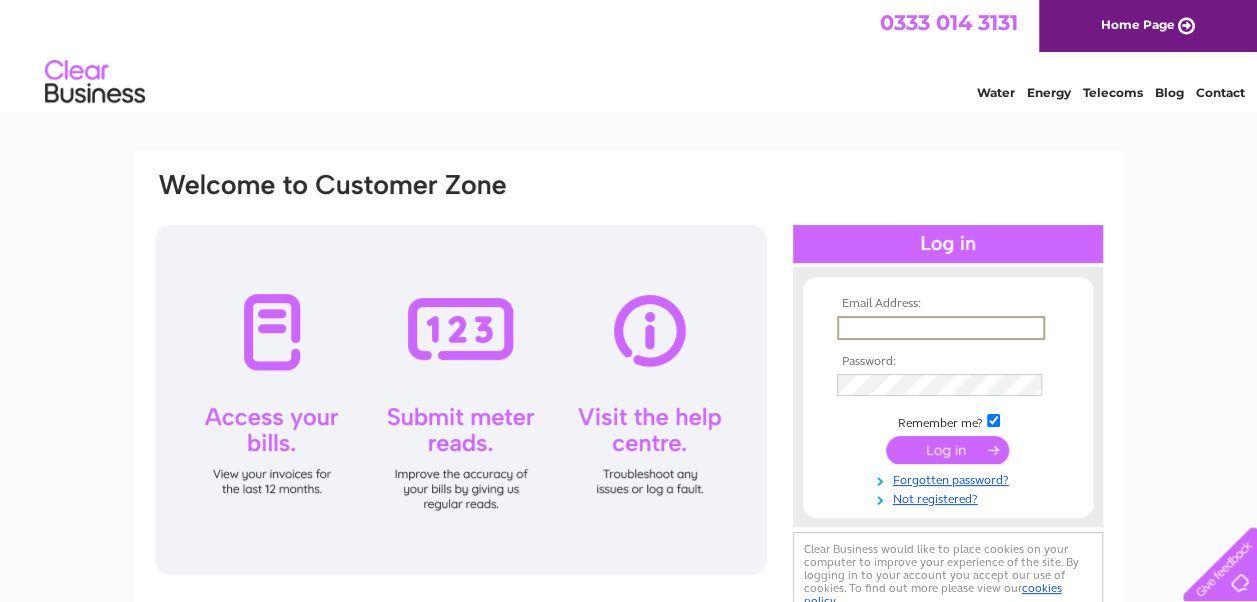 click at bounding box center (941, 328) 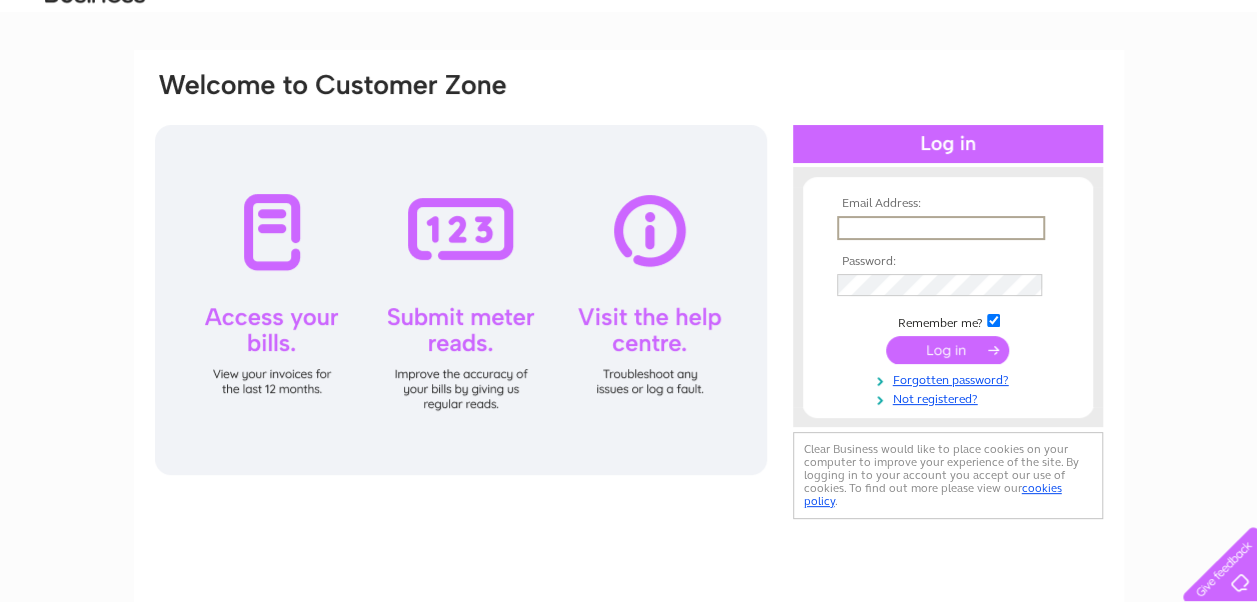scroll, scrollTop: 0, scrollLeft: 0, axis: both 